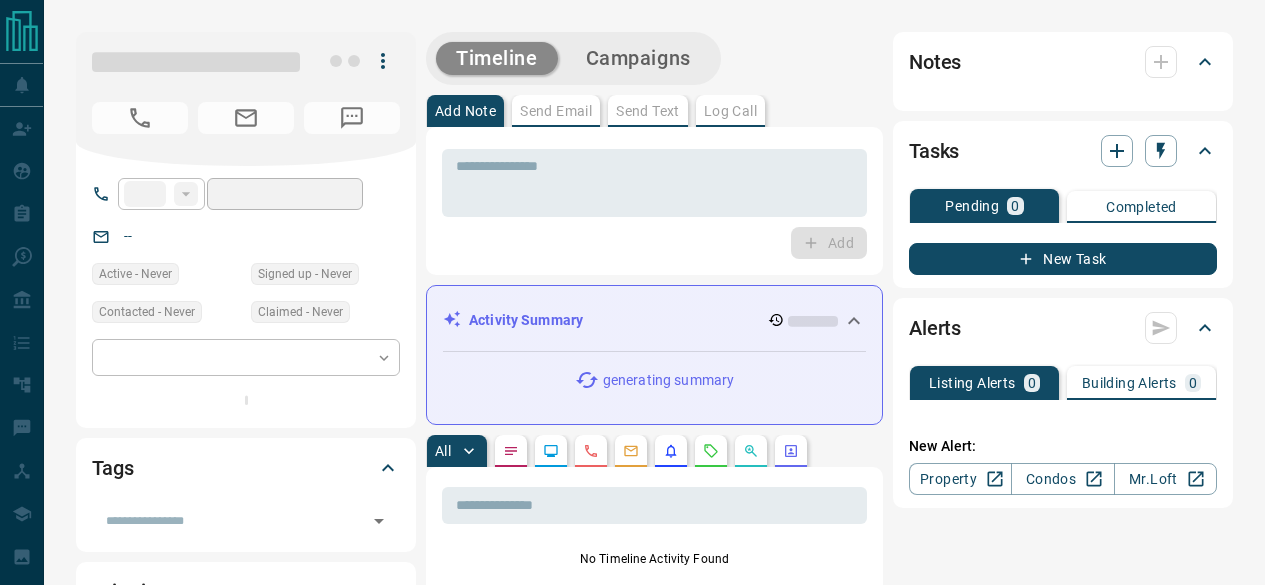scroll, scrollTop: 0, scrollLeft: 0, axis: both 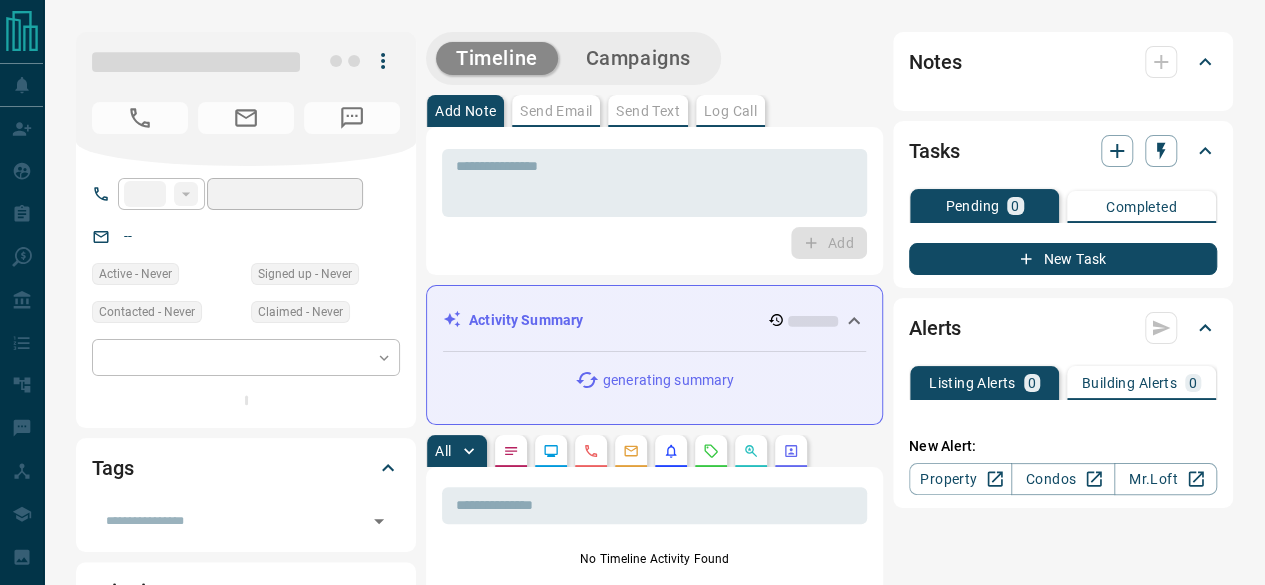 type on "**" 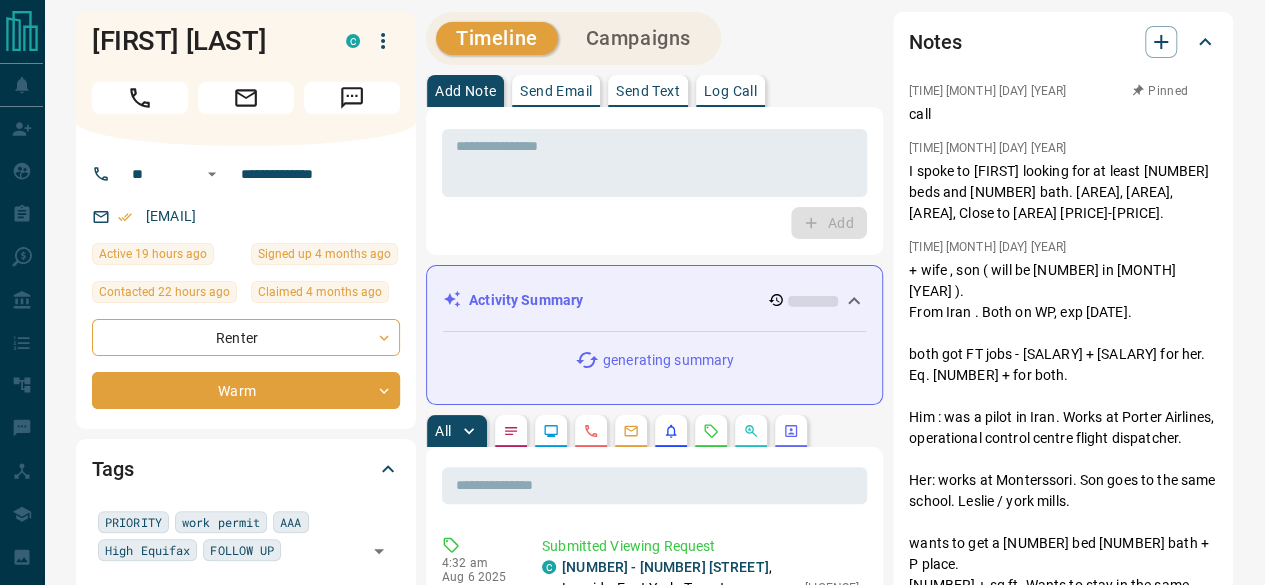 scroll, scrollTop: 0, scrollLeft: 0, axis: both 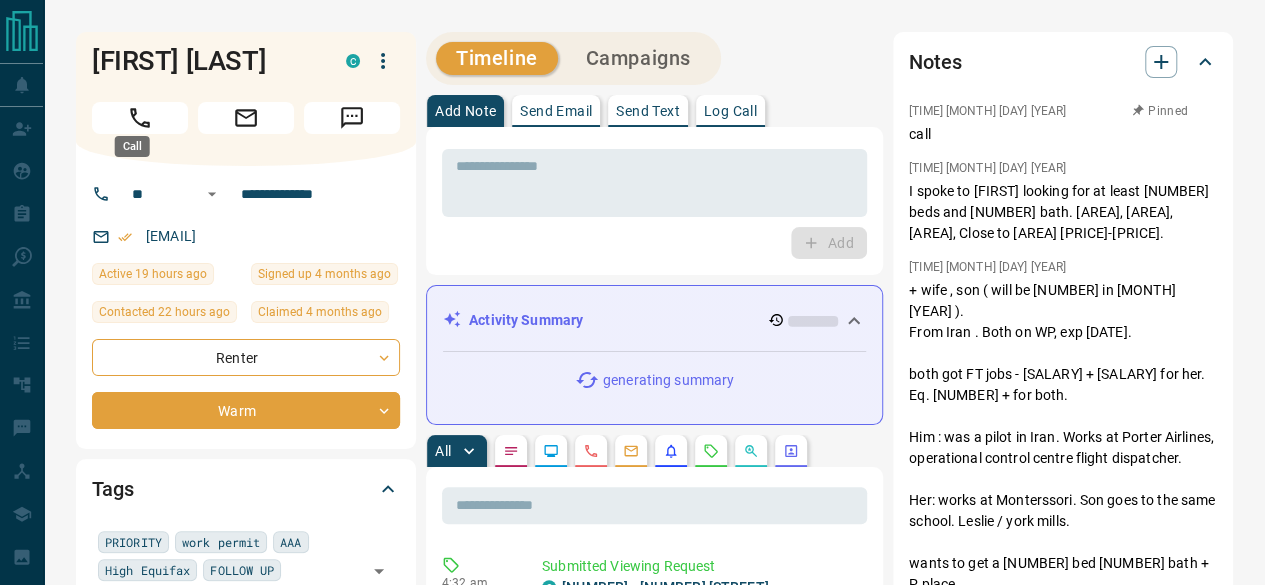 click 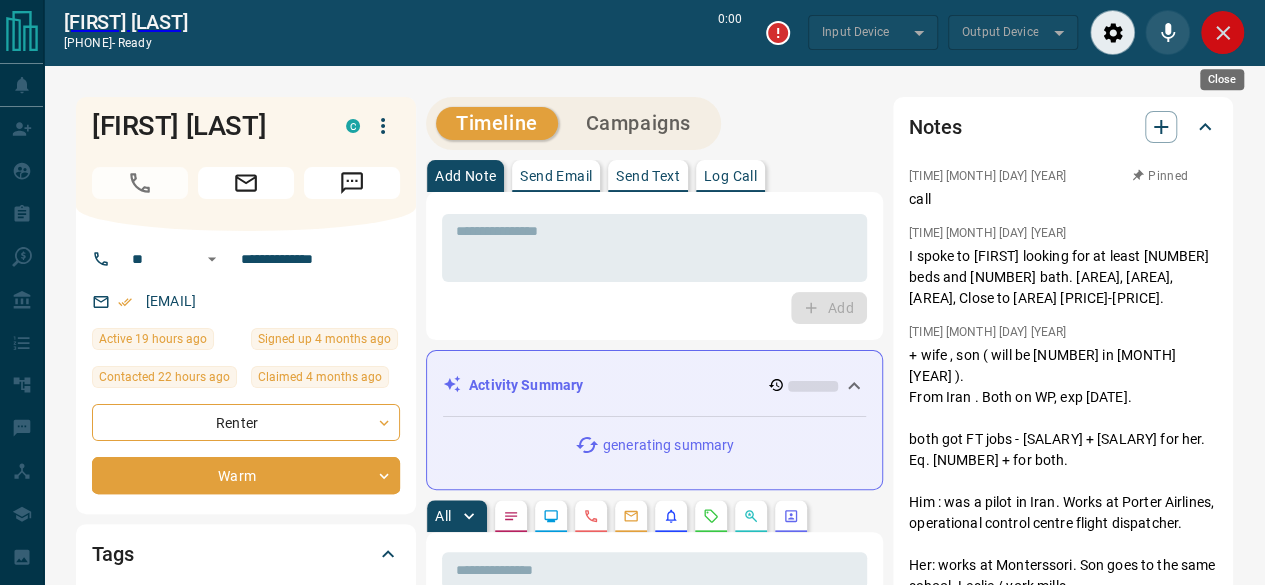 type on "*******" 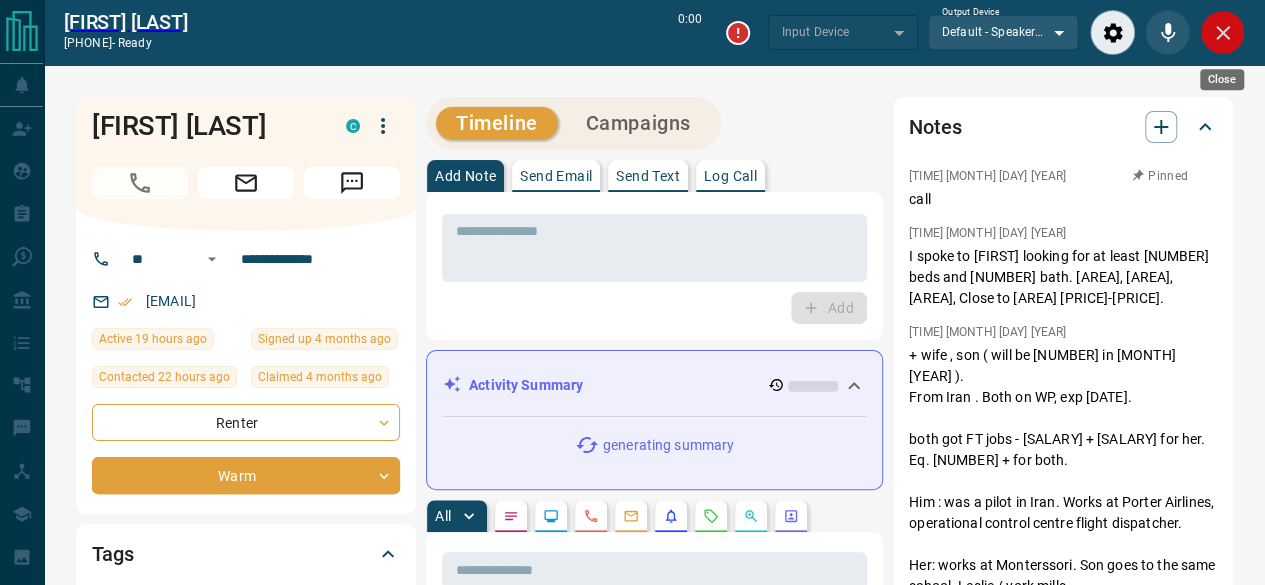 type on "*******" 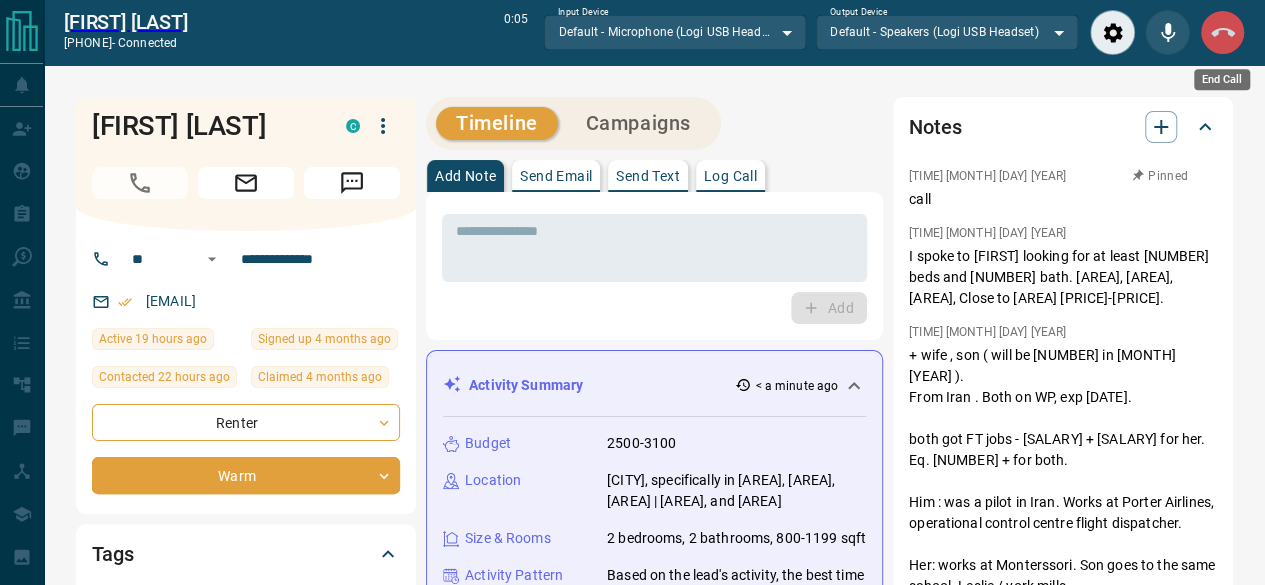 click 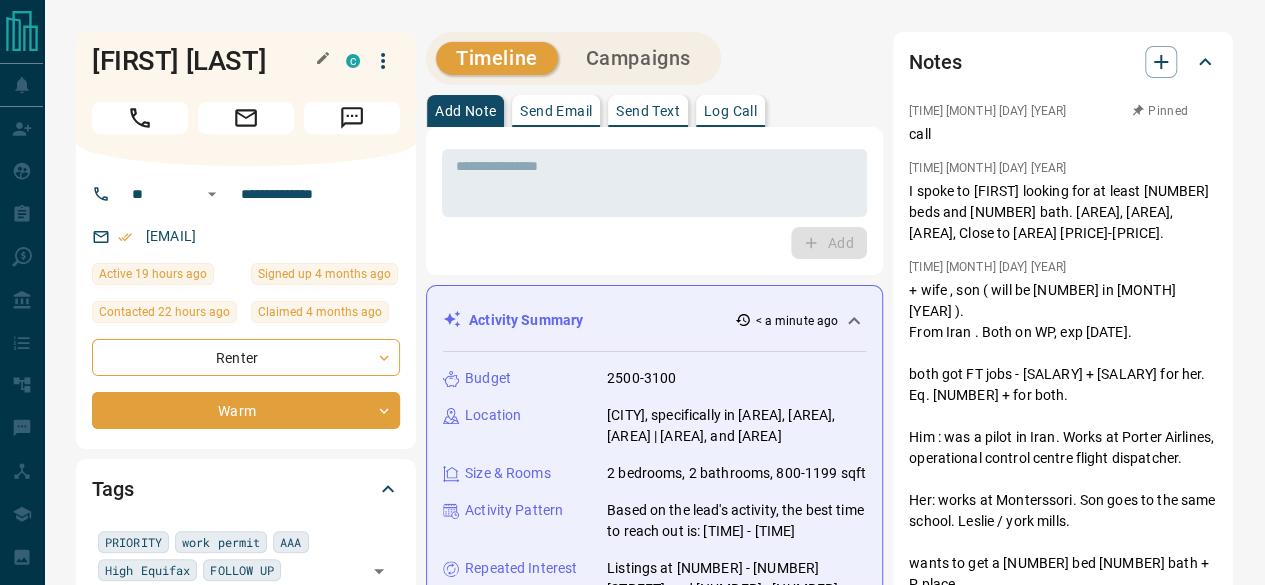 click on "[FIRST] [LAST]" at bounding box center (204, 61) 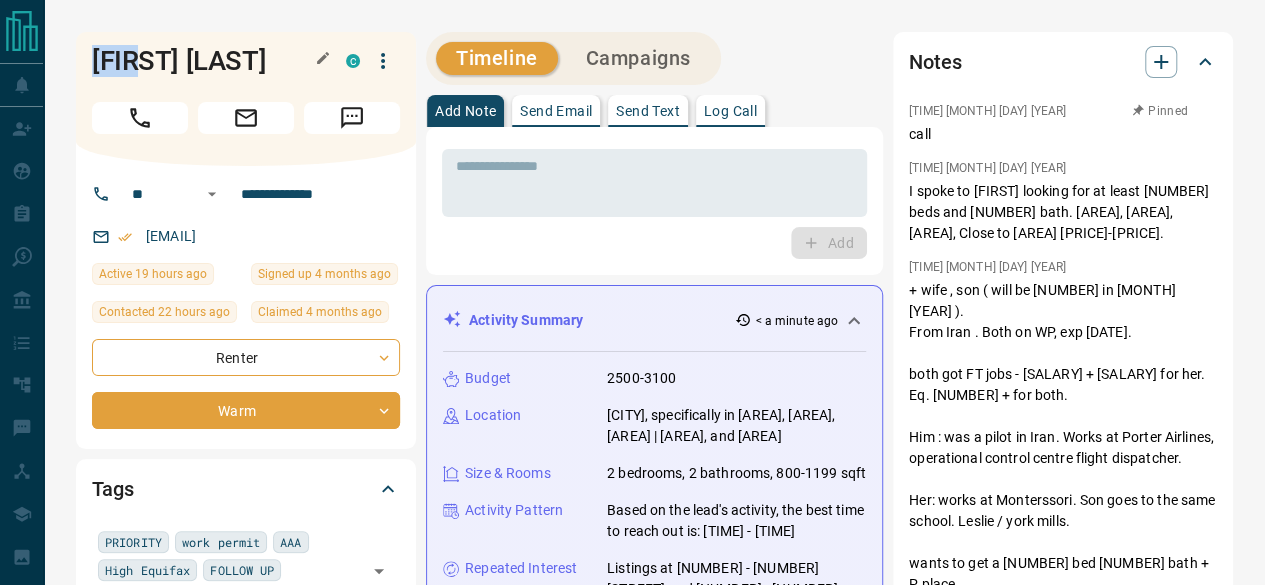 drag, startPoint x: 59, startPoint y: 47, endPoint x: 138, endPoint y: 47, distance: 79 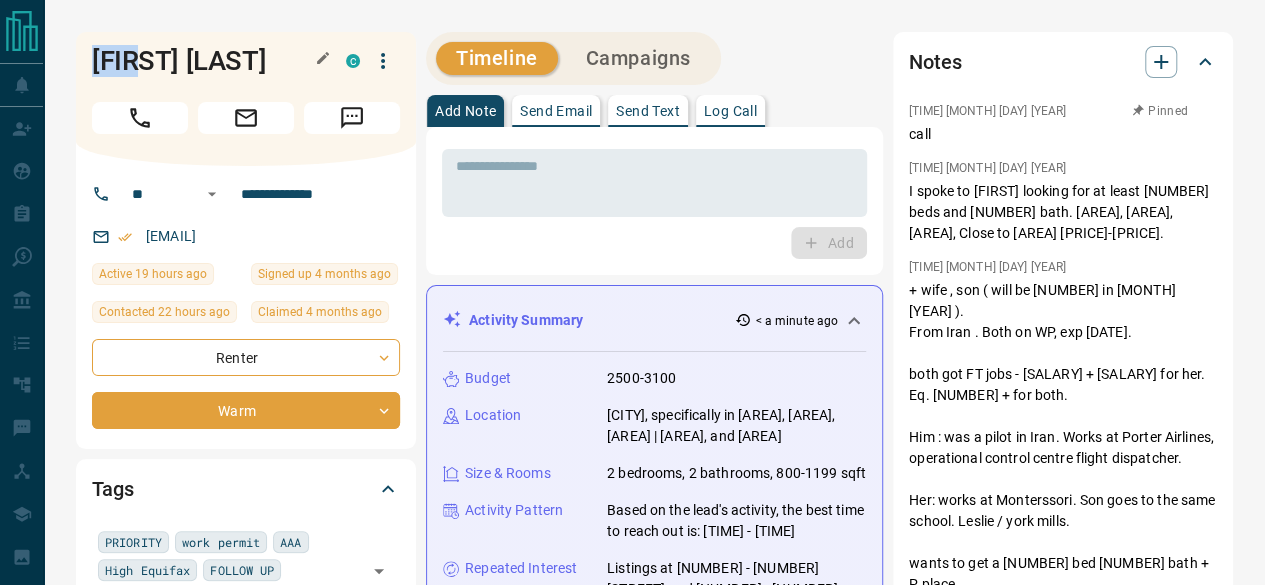 click on "**********" at bounding box center [654, 1258] 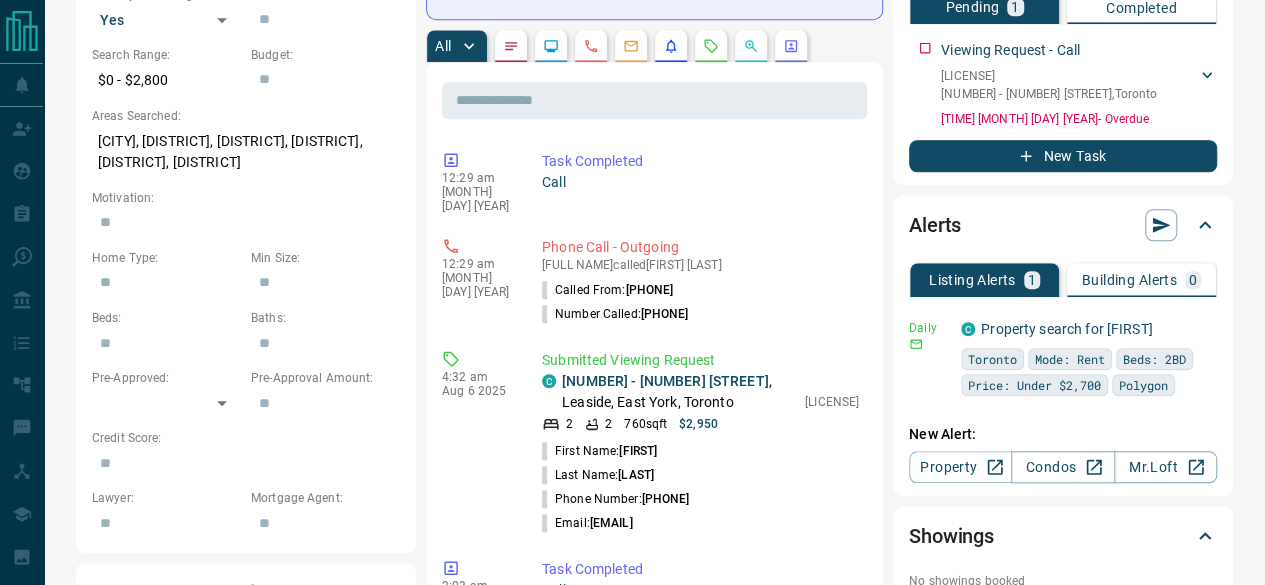 scroll, scrollTop: 800, scrollLeft: 0, axis: vertical 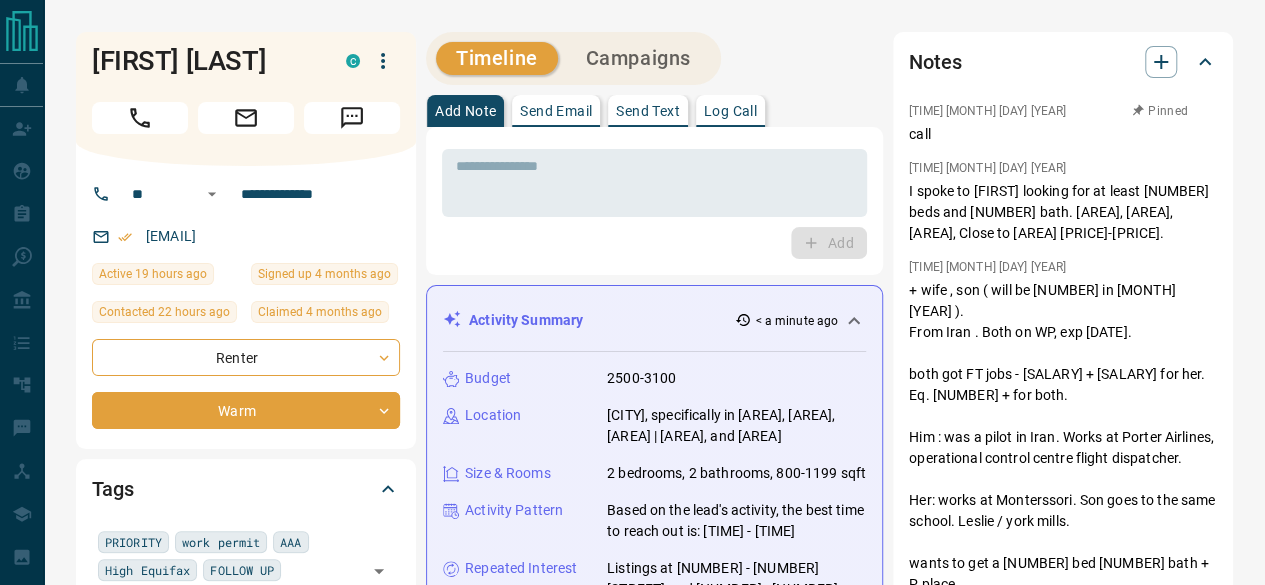click on "Add" at bounding box center [654, 243] 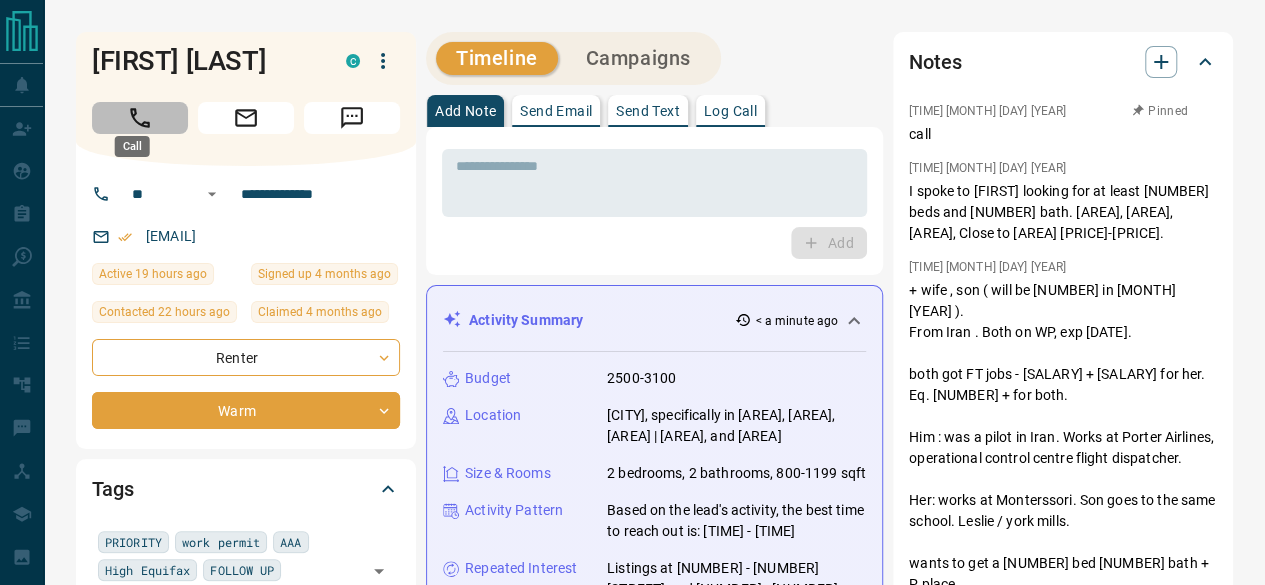 click at bounding box center [140, 118] 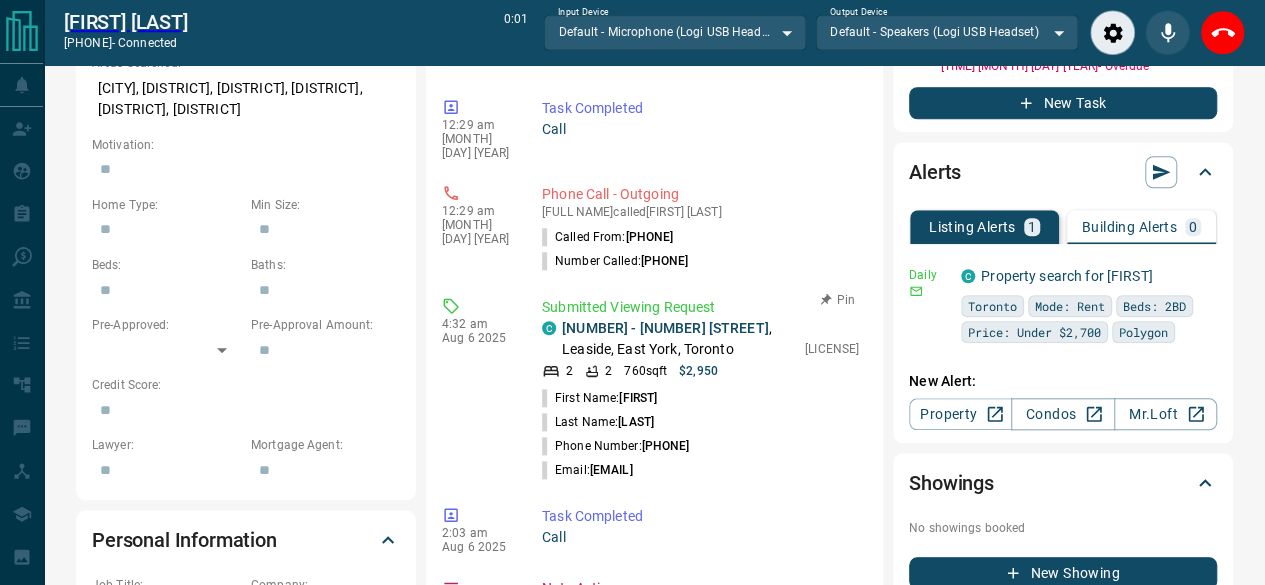 scroll, scrollTop: 800, scrollLeft: 0, axis: vertical 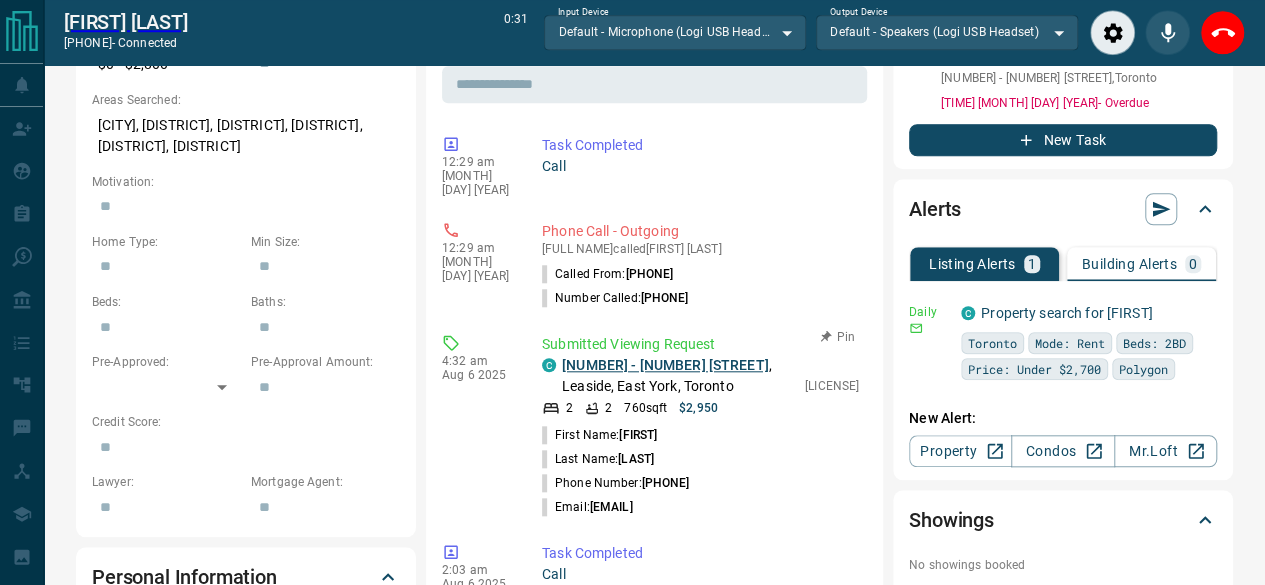 click on "[NUMBER] - [NUMBER] [STREET]" at bounding box center [665, 365] 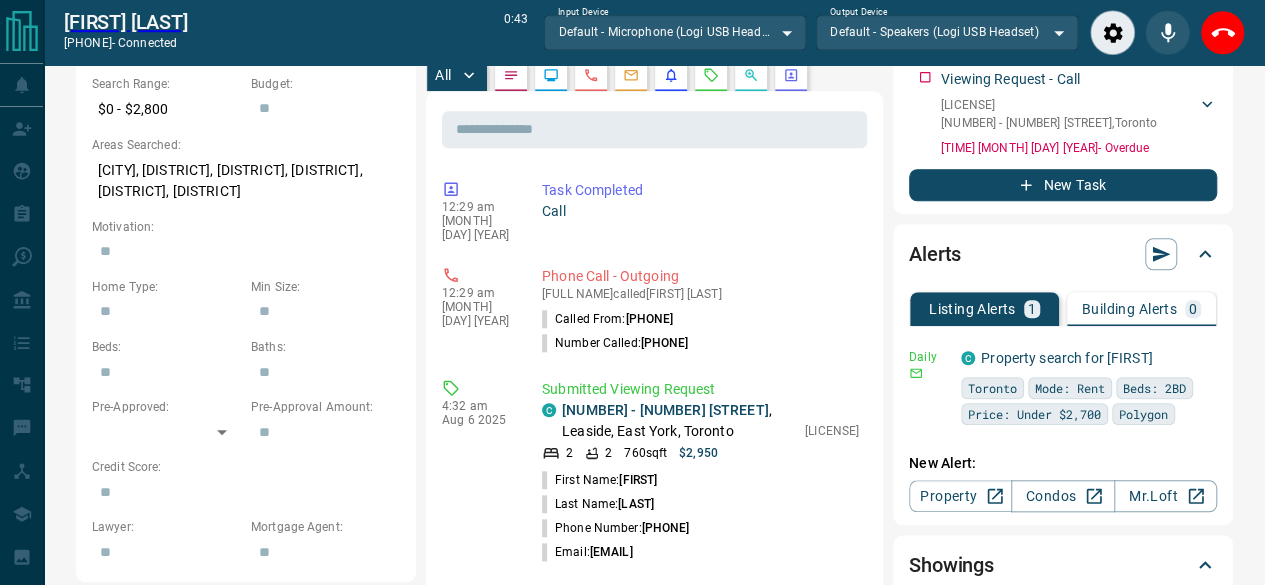 scroll, scrollTop: 800, scrollLeft: 0, axis: vertical 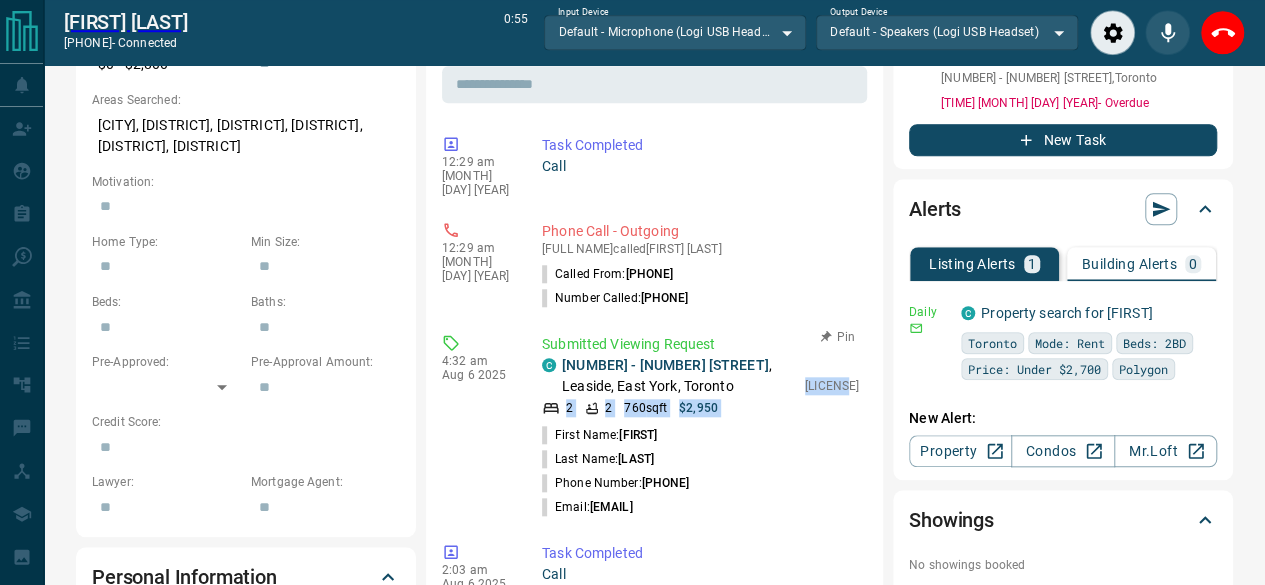 drag, startPoint x: 782, startPoint y: 360, endPoint x: 835, endPoint y: 361, distance: 53.009434 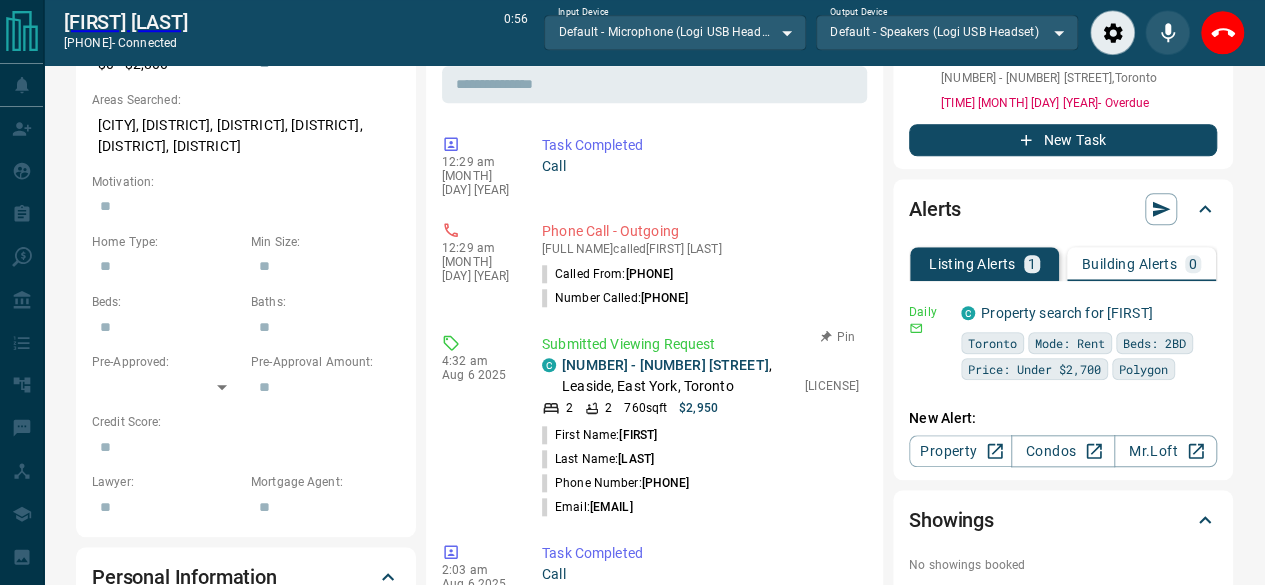 click on "[TIME] [MONTH] [DAY] [YEAR]" at bounding box center [477, 426] 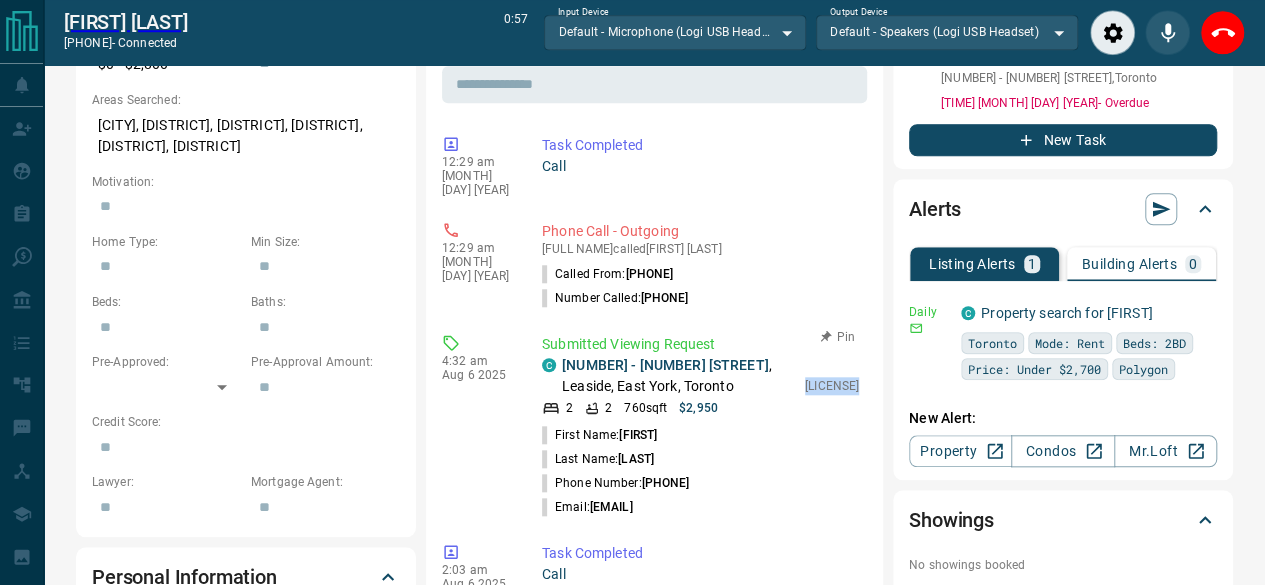 drag, startPoint x: 791, startPoint y: 356, endPoint x: 857, endPoint y: 357, distance: 66.007576 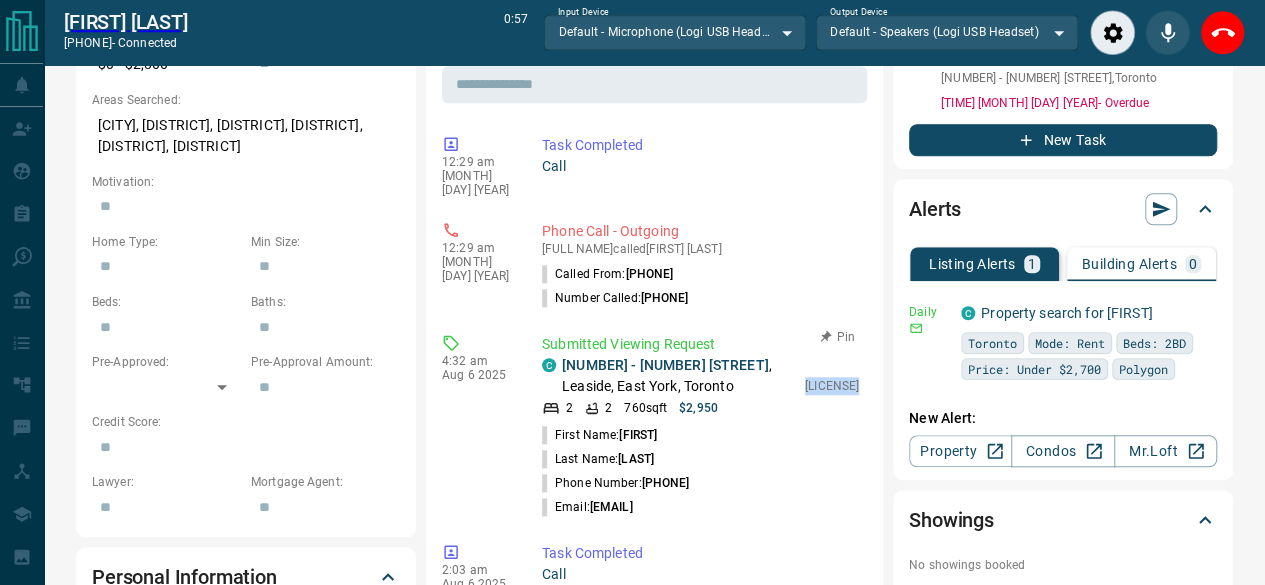click on "Submitted Viewing Request C [NUMBER] - [NUMBER] [STREET] , [AREA], [AREA], [CITY] [POSTAL CODE] [NUMBER] [NUMBER] sqft [PRICE] [LICENSE] First Name:  [FIRST] Last Name:  [LAST] Phone Number:  [PHONE] Email:  [EMAIL]" at bounding box center [704, 426] 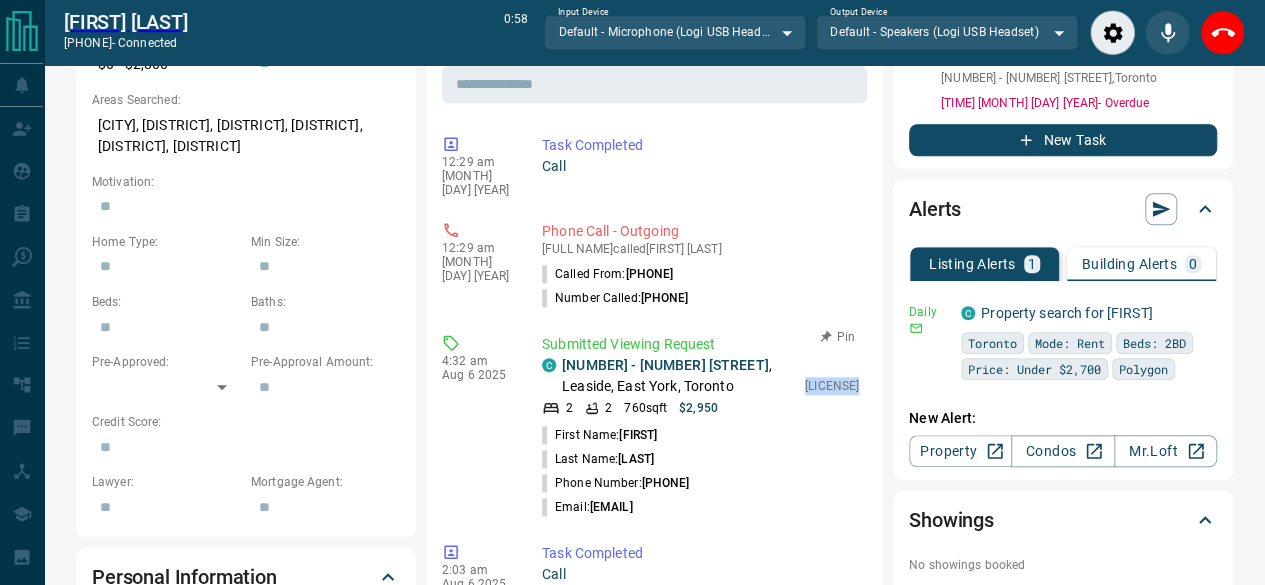 copy on "[LICENSE]" 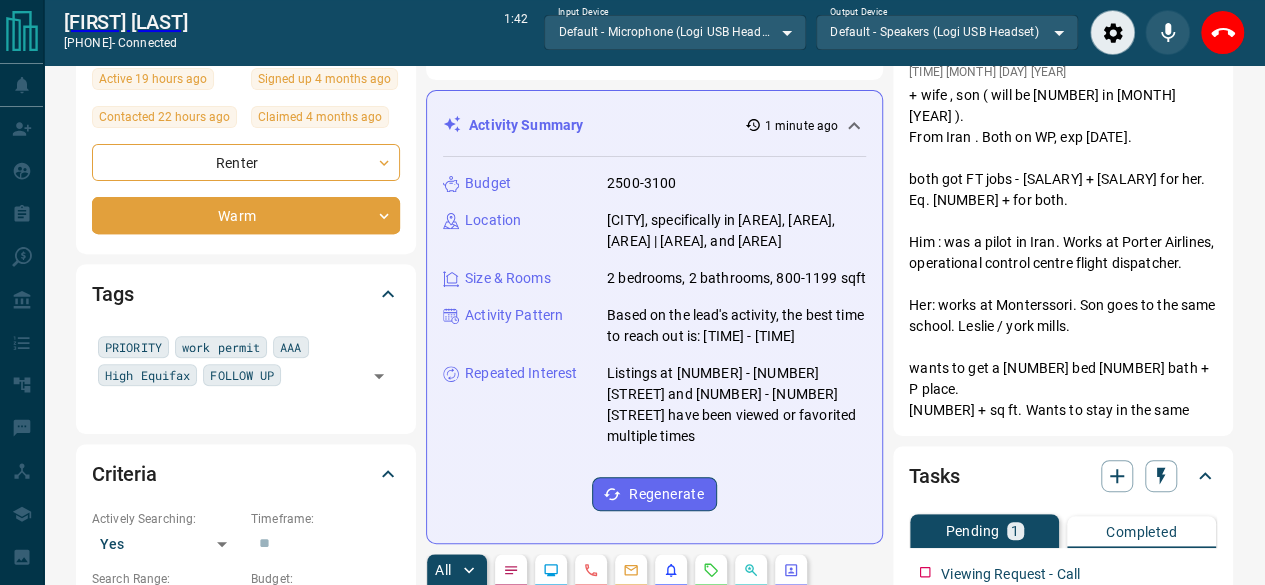 scroll, scrollTop: 0, scrollLeft: 0, axis: both 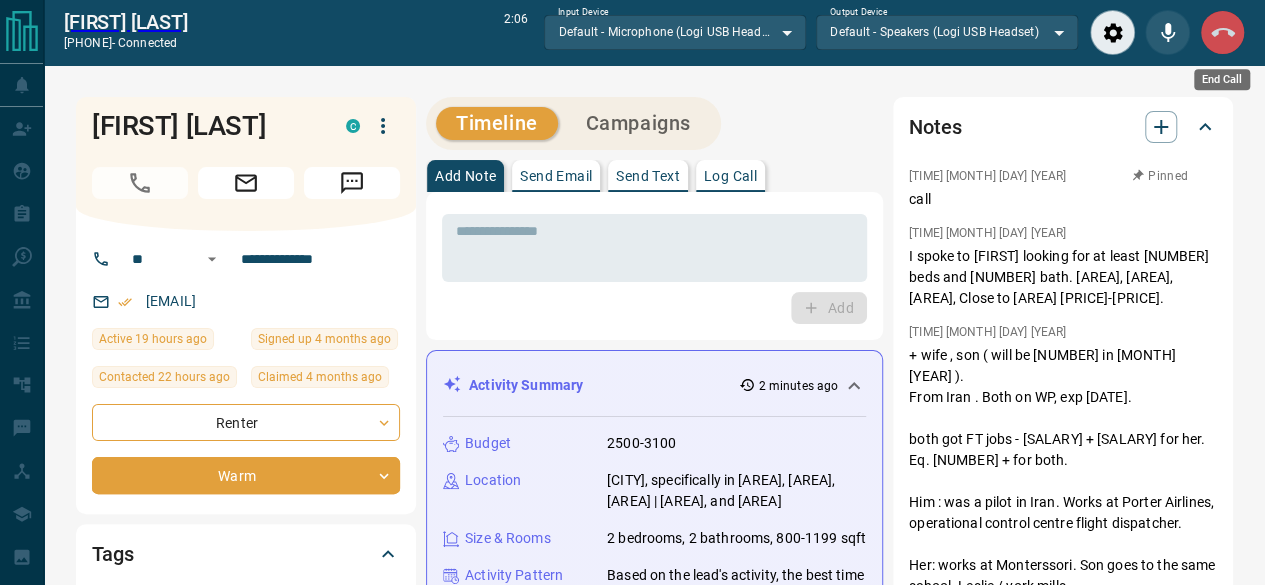 click 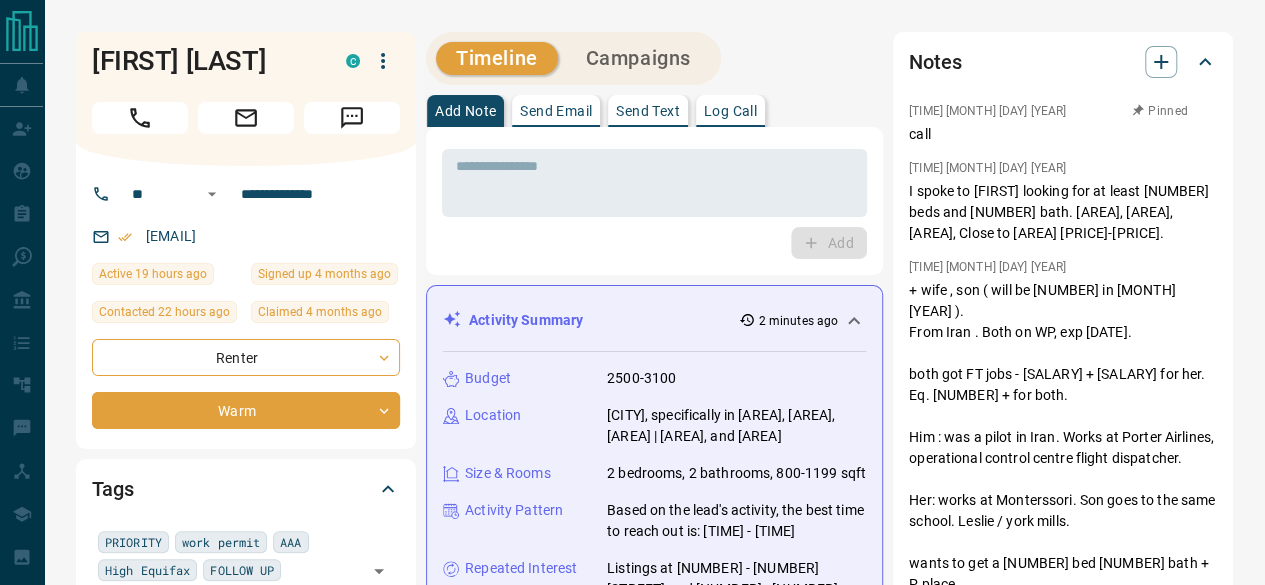 drag, startPoint x: 326, startPoint y: 223, endPoint x: 130, endPoint y: 228, distance: 196.06377 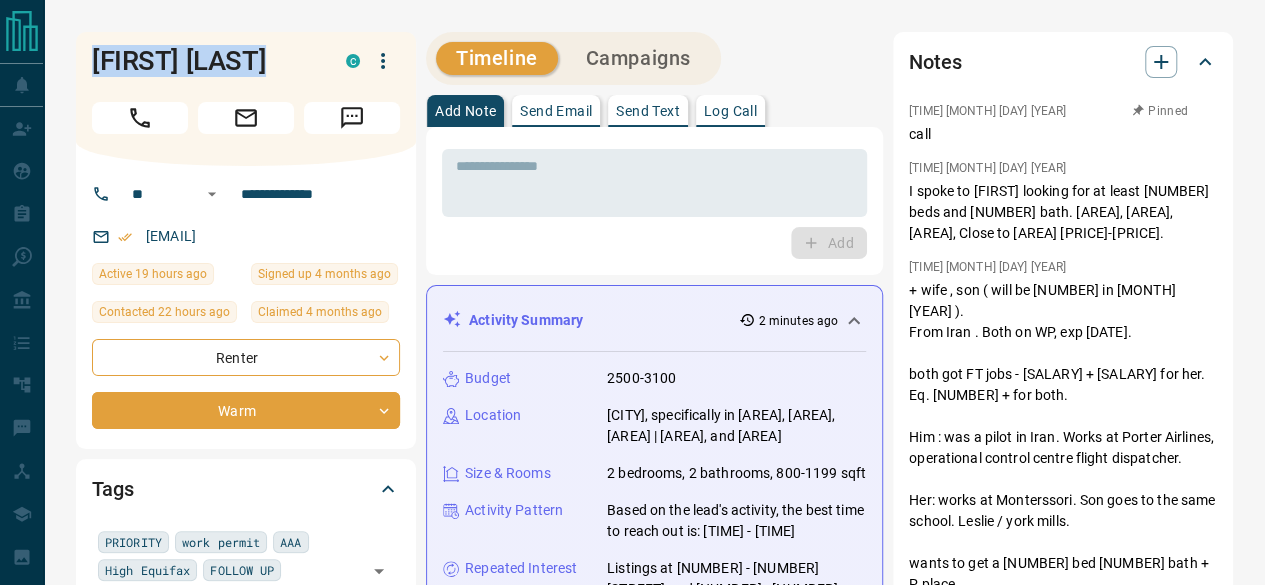 drag, startPoint x: 264, startPoint y: 47, endPoint x: 63, endPoint y: 49, distance: 201.00995 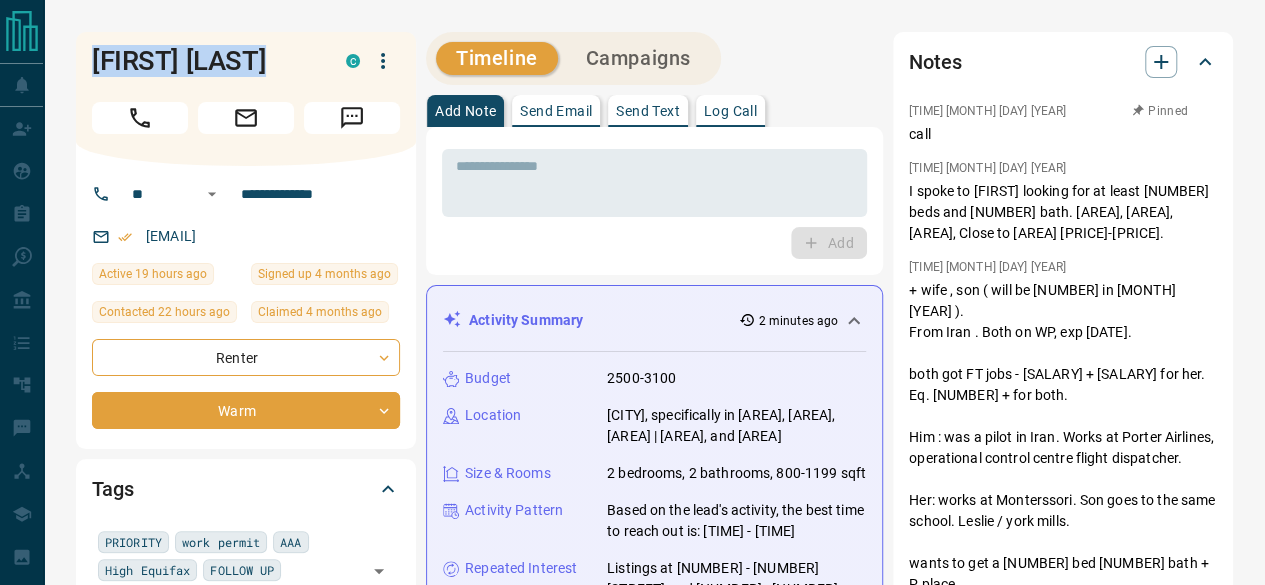 click on "**********" at bounding box center (654, 1258) 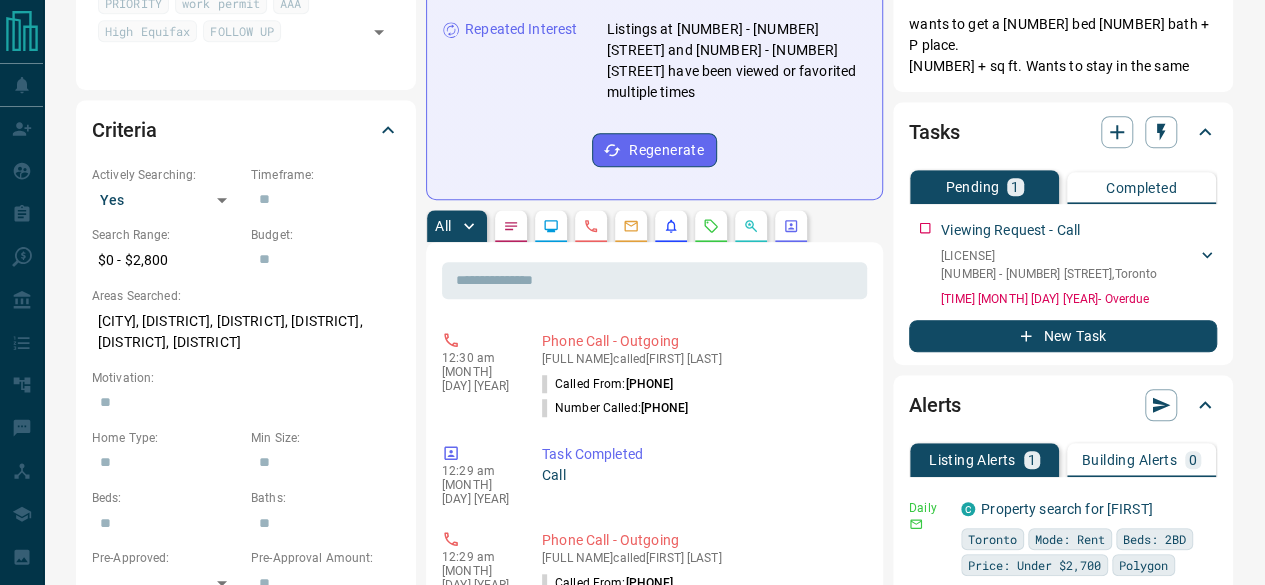 scroll, scrollTop: 600, scrollLeft: 0, axis: vertical 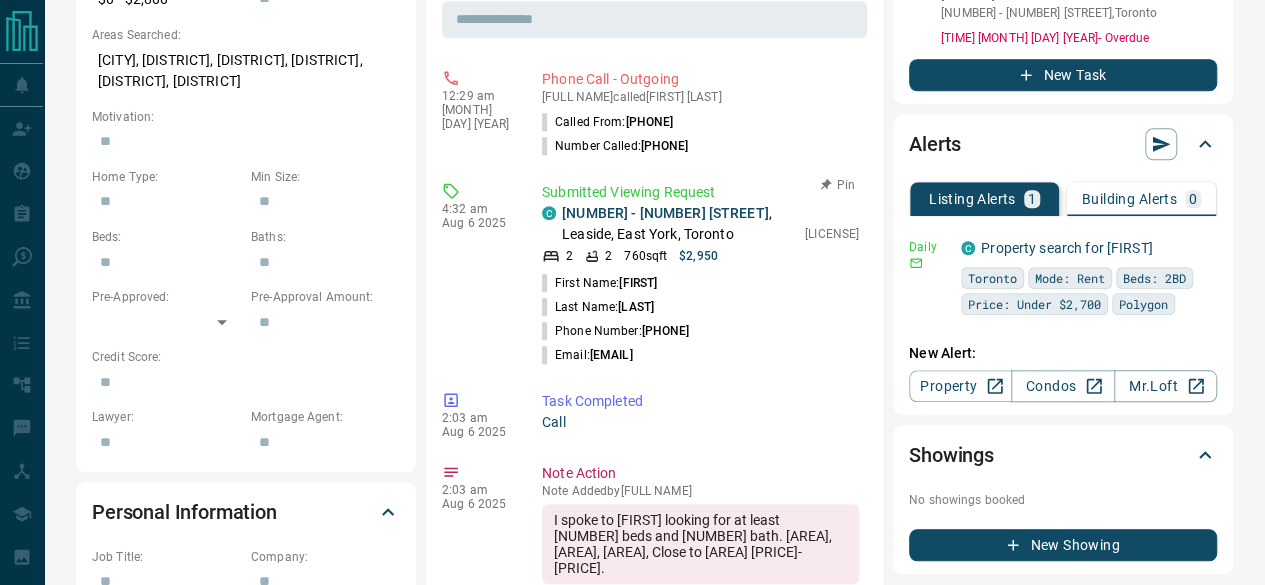 drag, startPoint x: 585, startPoint y: 327, endPoint x: 736, endPoint y: 331, distance: 151.05296 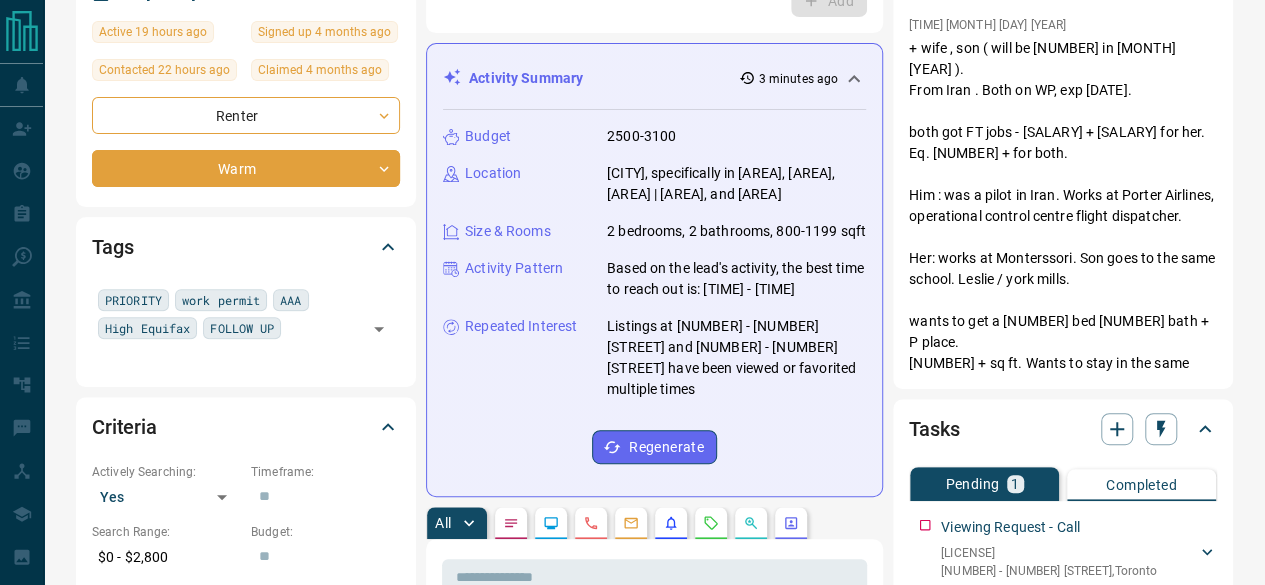 scroll, scrollTop: 0, scrollLeft: 0, axis: both 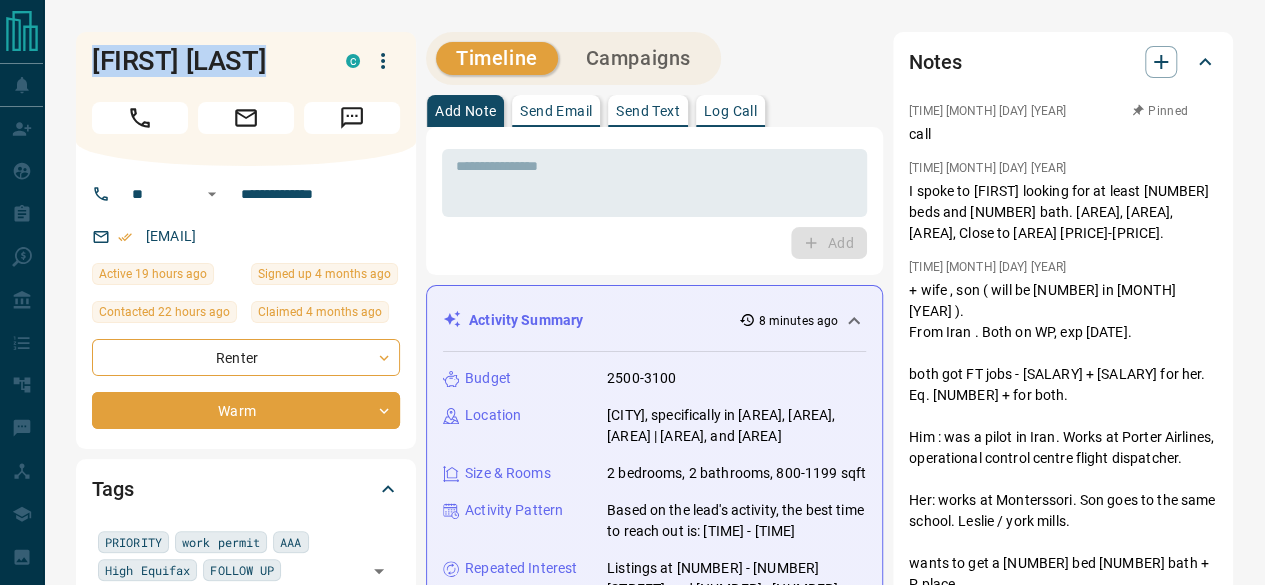 click on "Send Text" at bounding box center [648, 111] 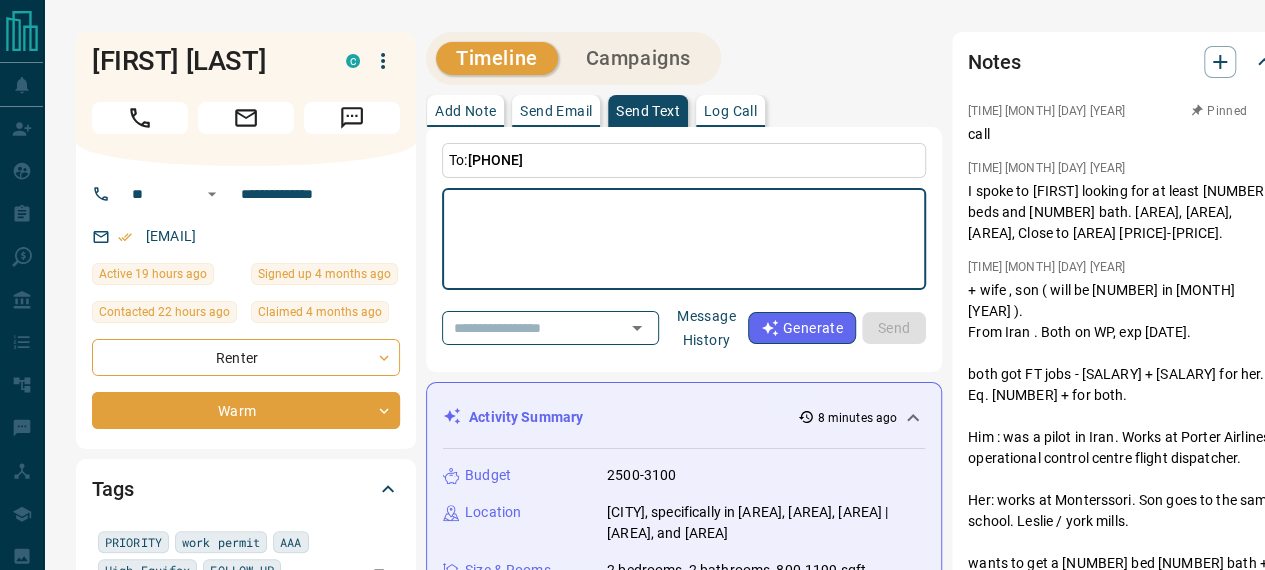 scroll, scrollTop: 200, scrollLeft: 0, axis: vertical 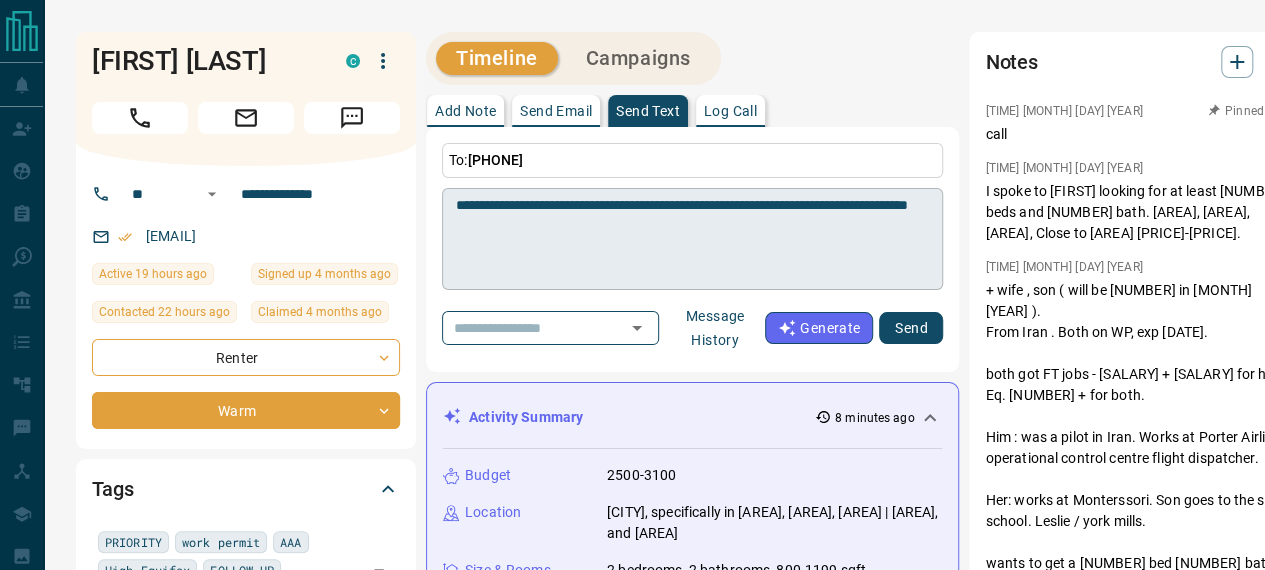 click on "**********" at bounding box center (692, 239) 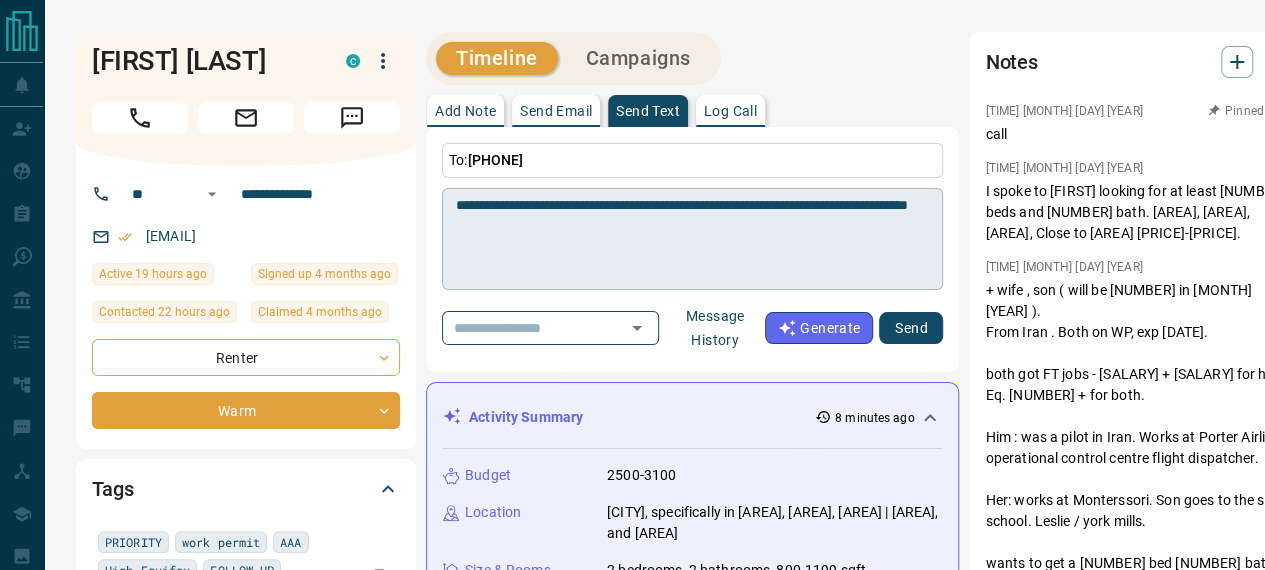 click on "**********" at bounding box center [692, 239] 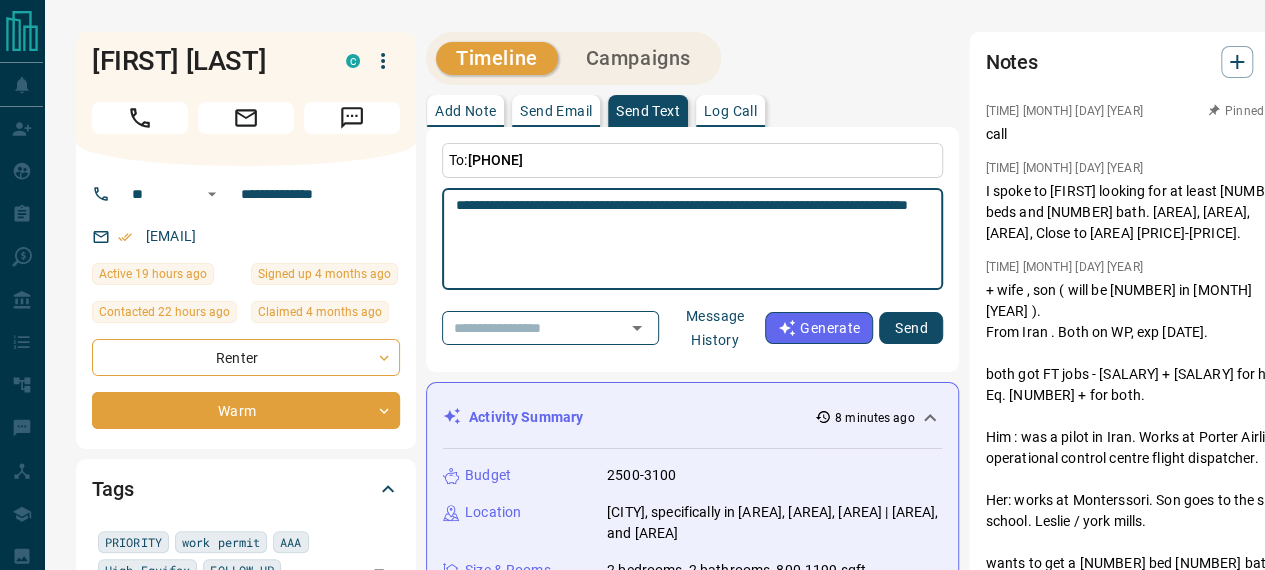 click on "**********" at bounding box center (692, 239) 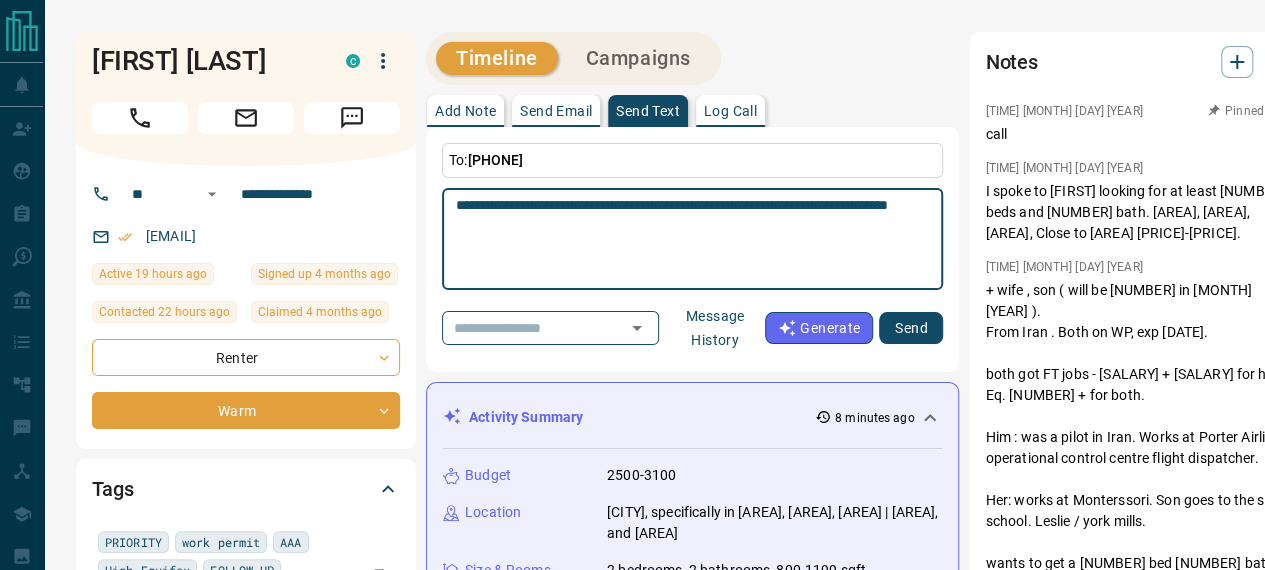 drag, startPoint x: 497, startPoint y: 195, endPoint x: 508, endPoint y: 193, distance: 11.18034 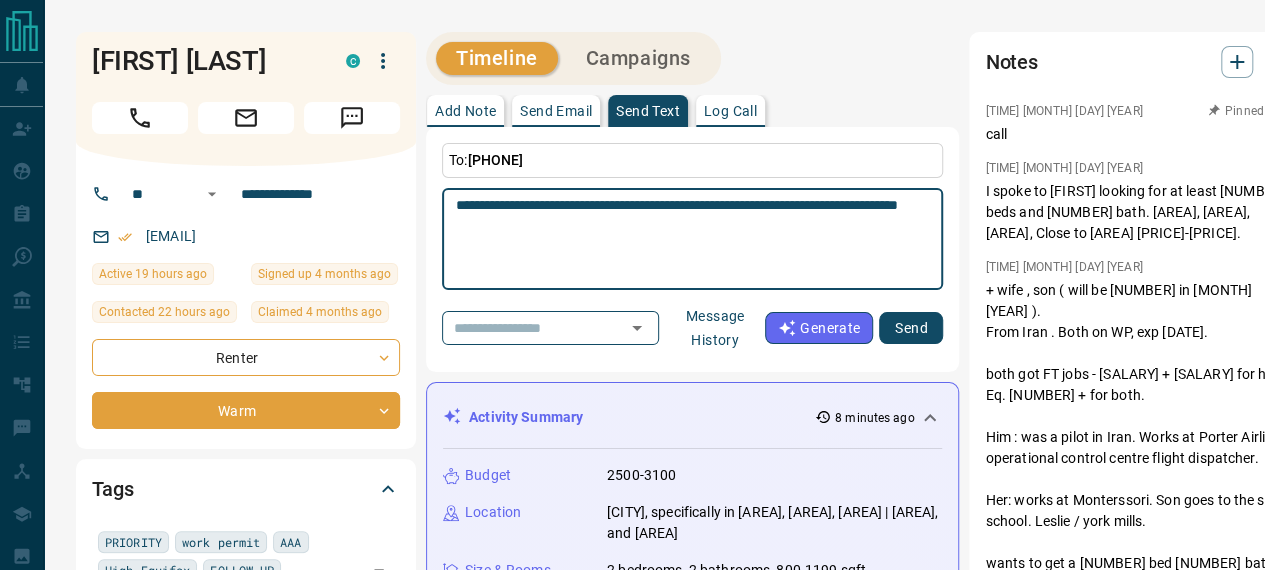drag, startPoint x: 819, startPoint y: 194, endPoint x: 844, endPoint y: 207, distance: 28.178005 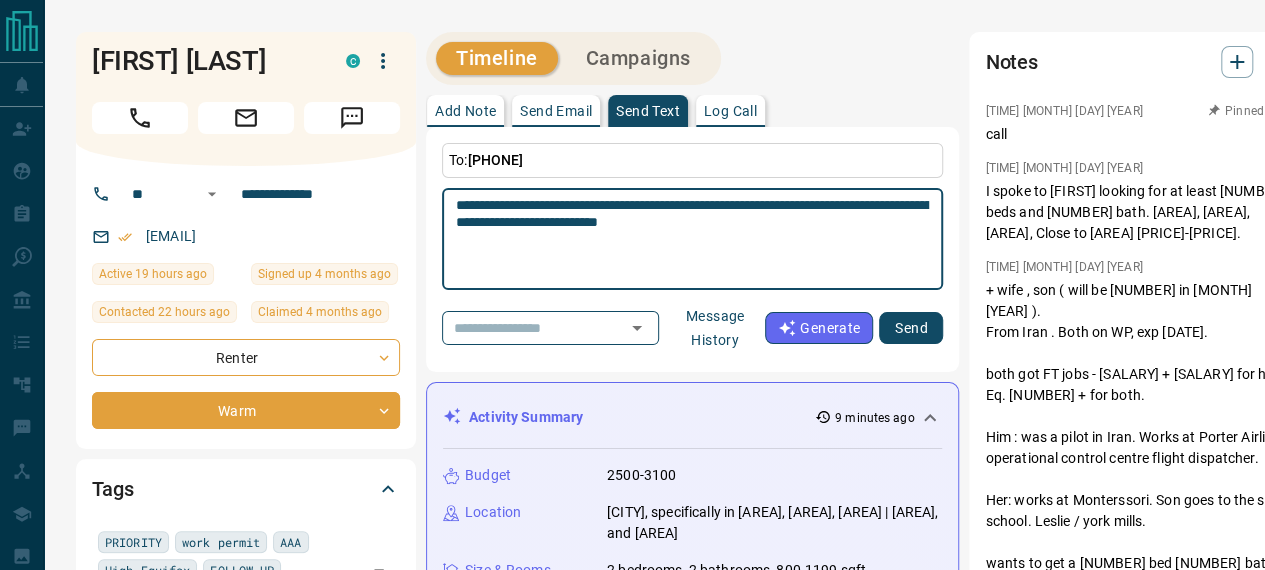 click on "**********" at bounding box center [692, 239] 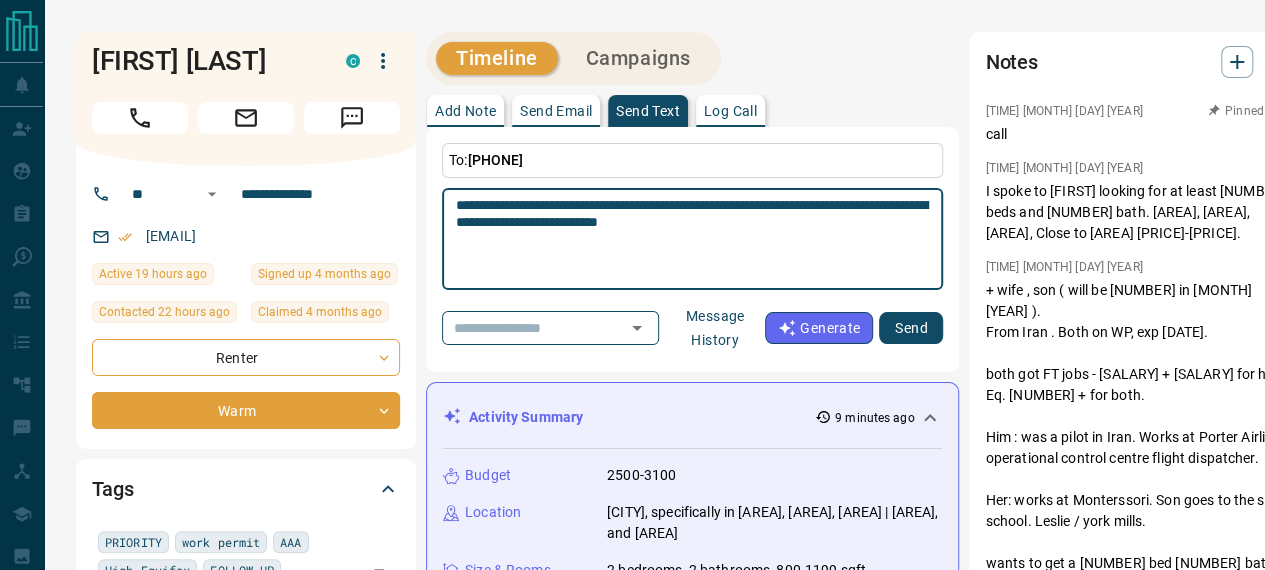 click on "**********" at bounding box center (692, 239) 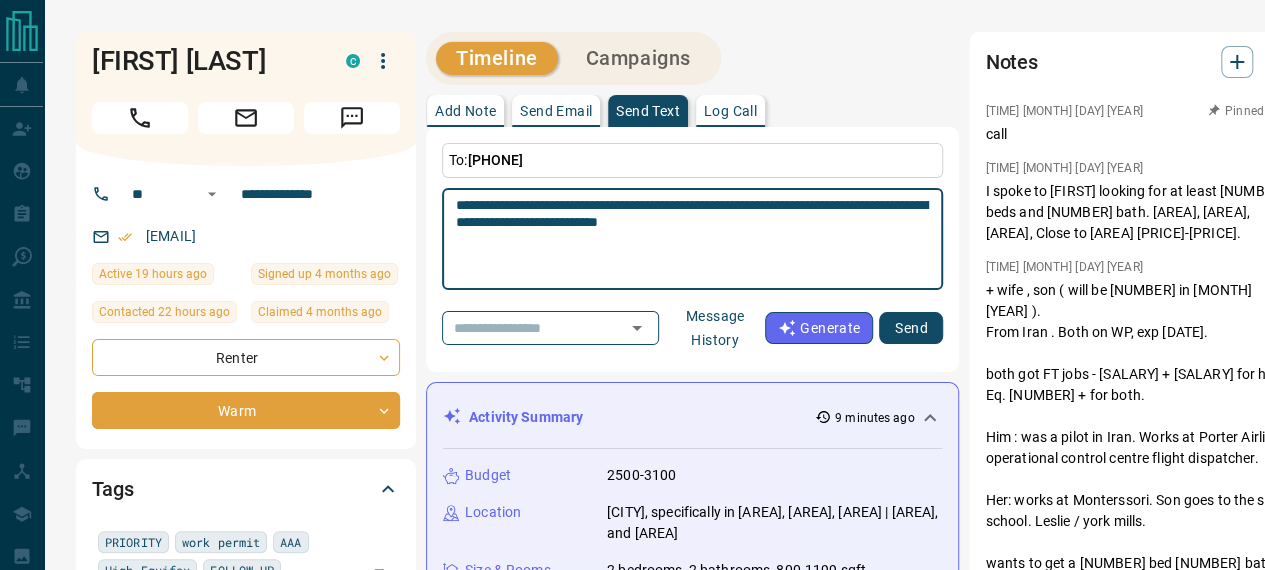 click on "**********" at bounding box center (692, 239) 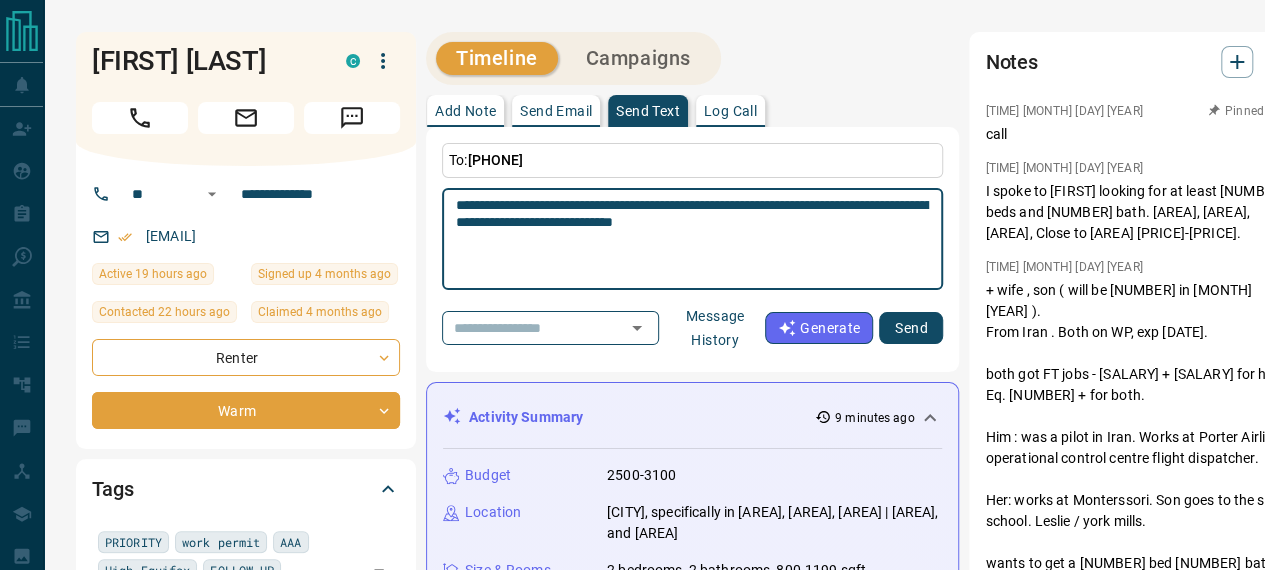 click on "**********" at bounding box center [692, 239] 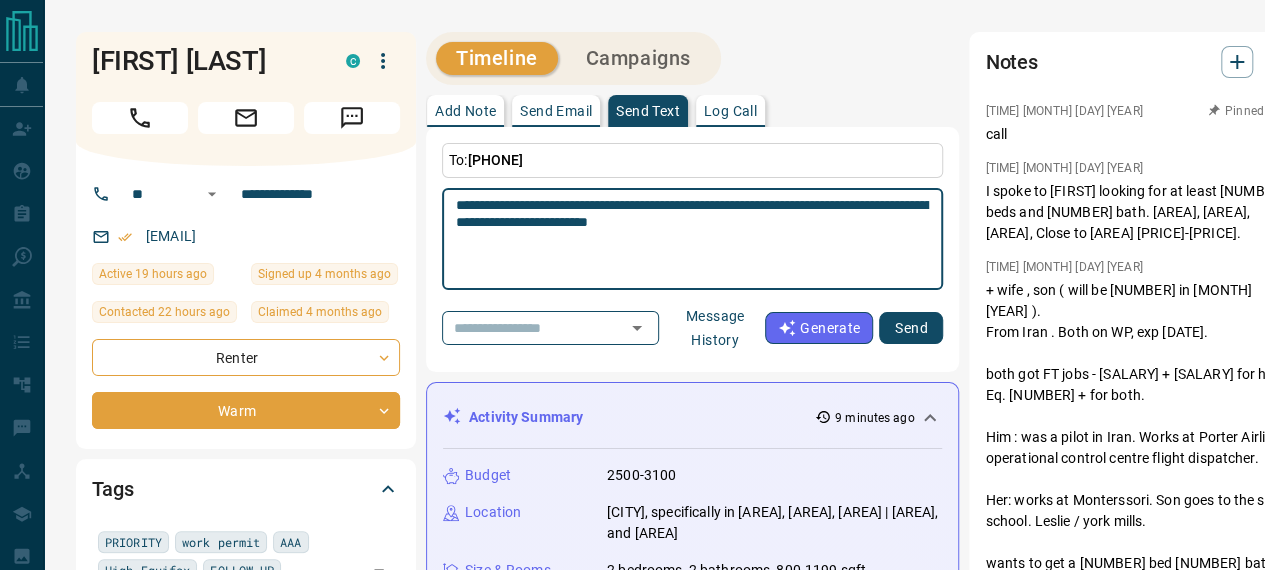 click on "**********" at bounding box center [692, 239] 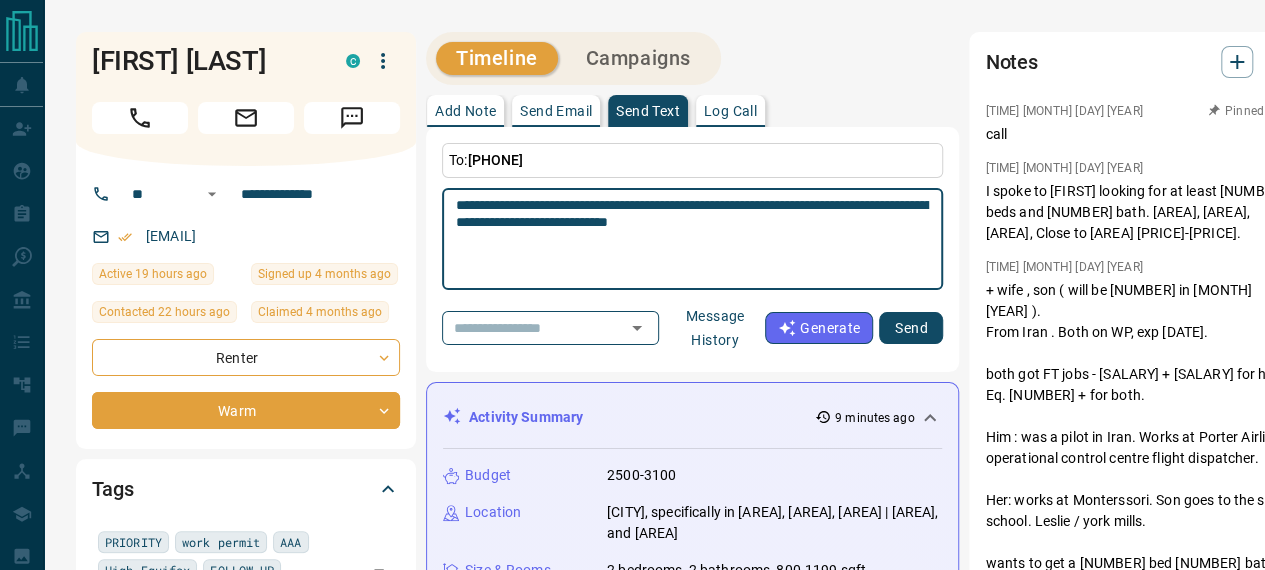 type on "**********" 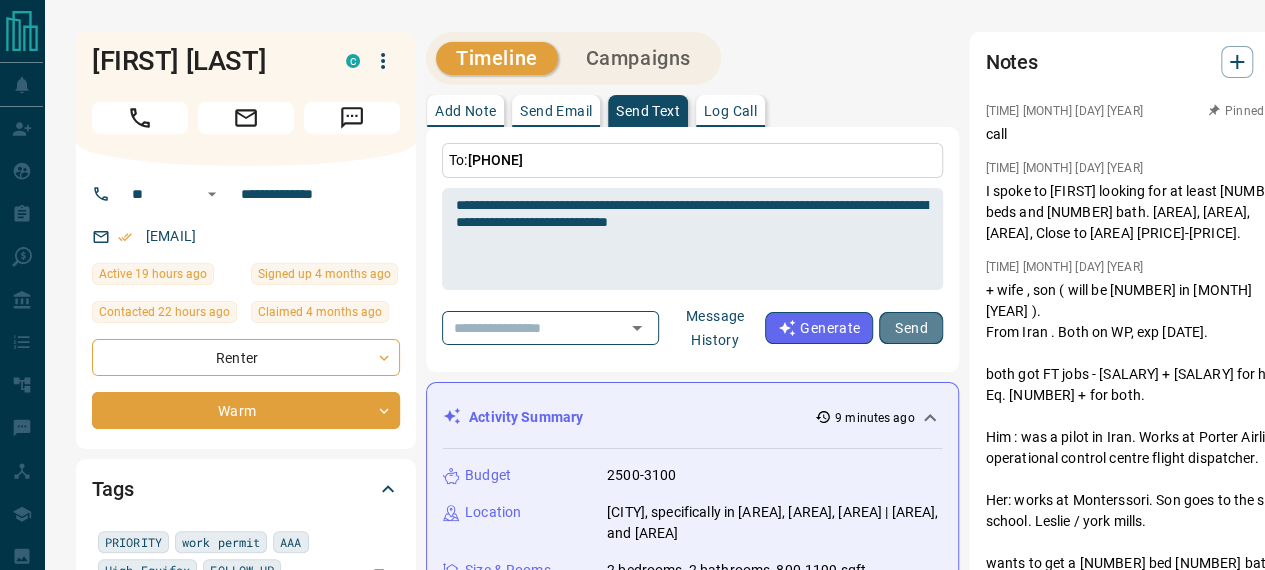 click on "Send" at bounding box center [911, 328] 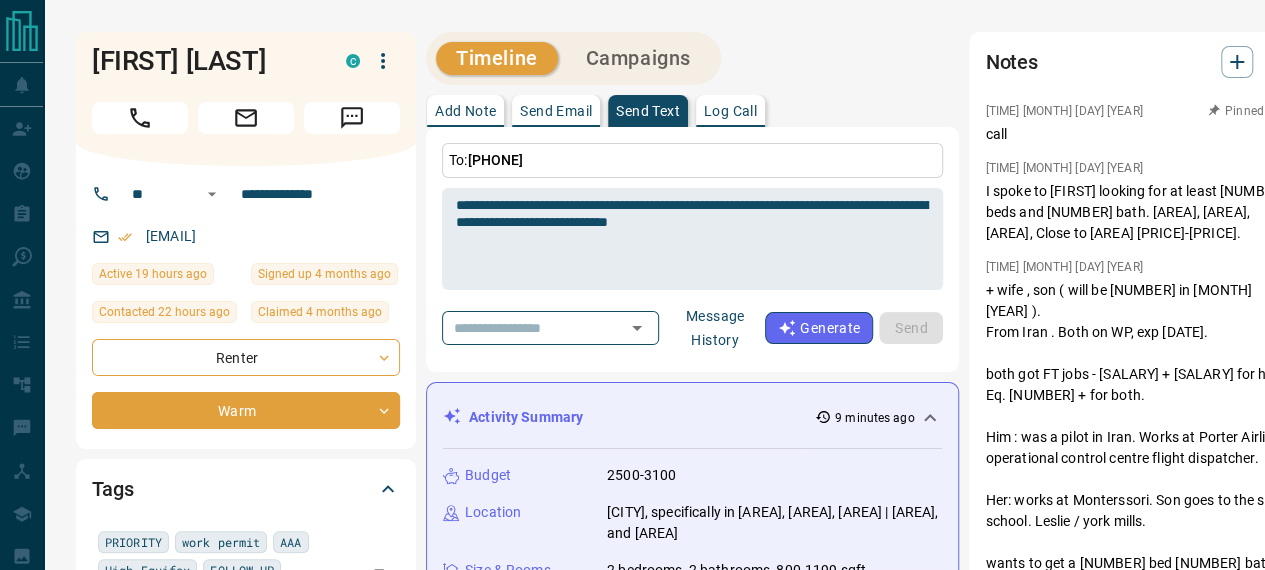 type 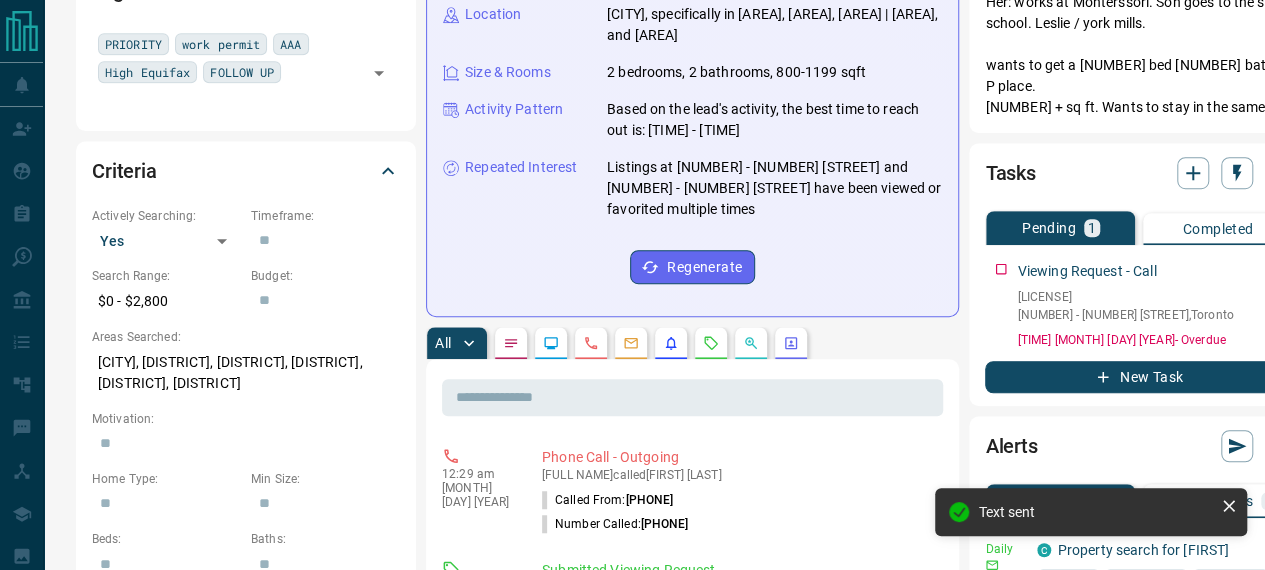scroll, scrollTop: 800, scrollLeft: 0, axis: vertical 